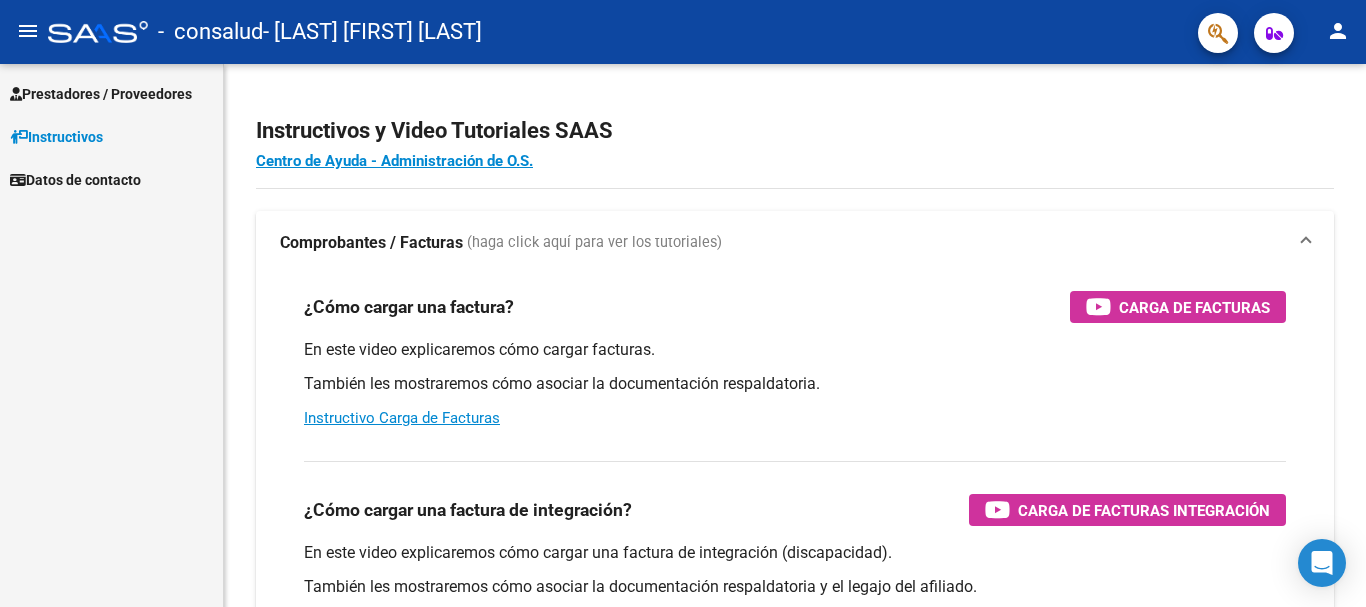 scroll, scrollTop: 0, scrollLeft: 0, axis: both 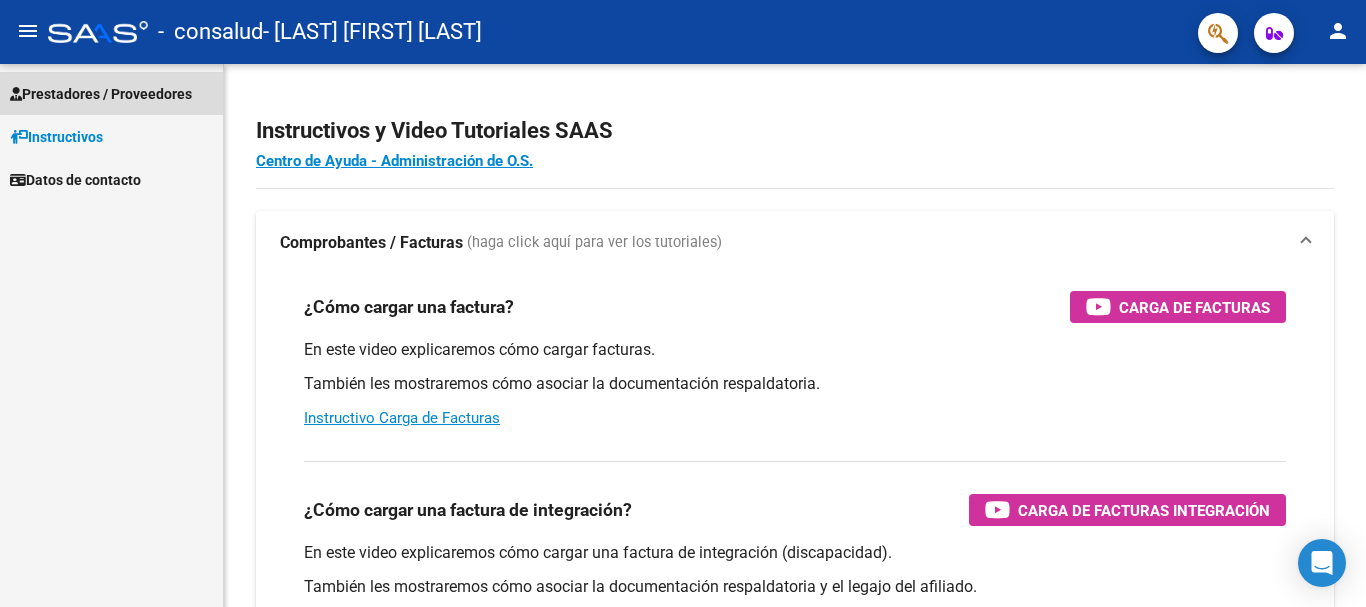 click on "Prestadores / Proveedores" at bounding box center [101, 94] 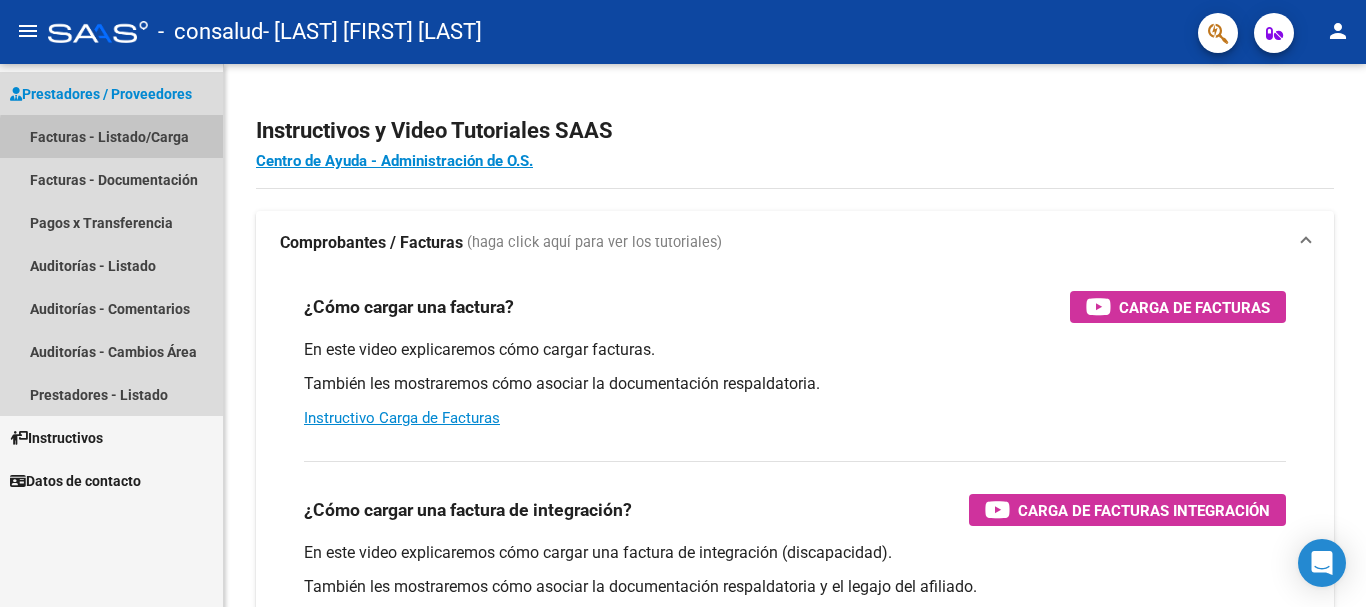 click on "Facturas - Listado/Carga" at bounding box center (111, 136) 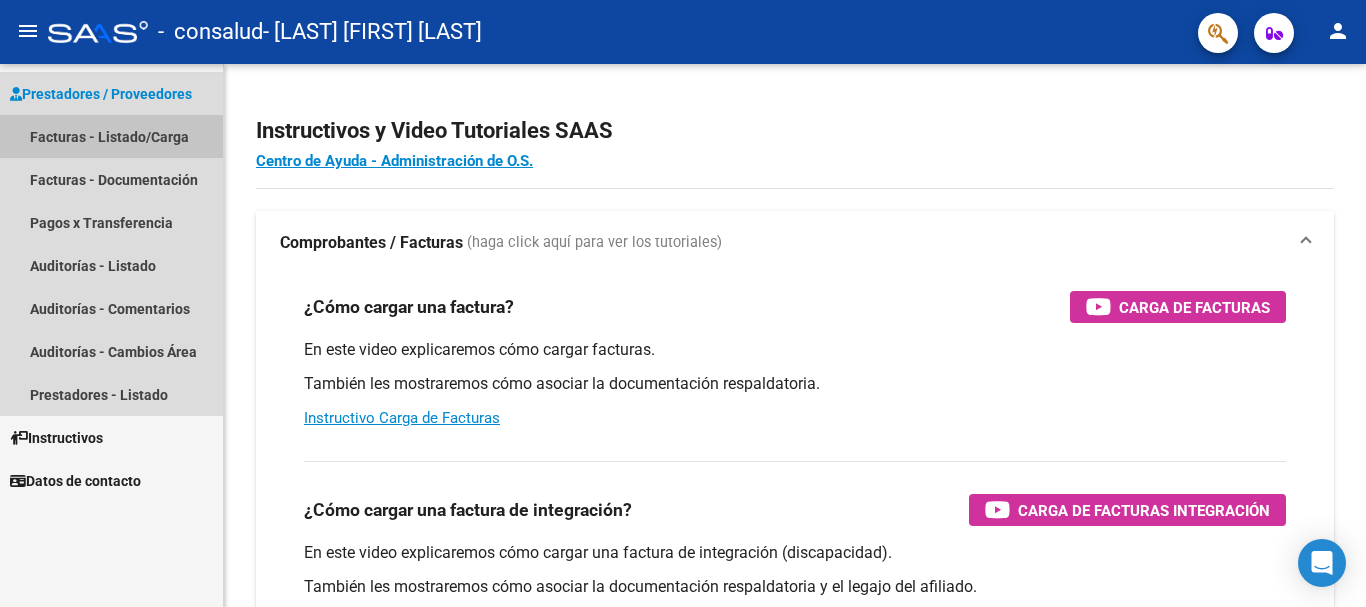 click on "Facturas - Listado/Carga" at bounding box center (111, 136) 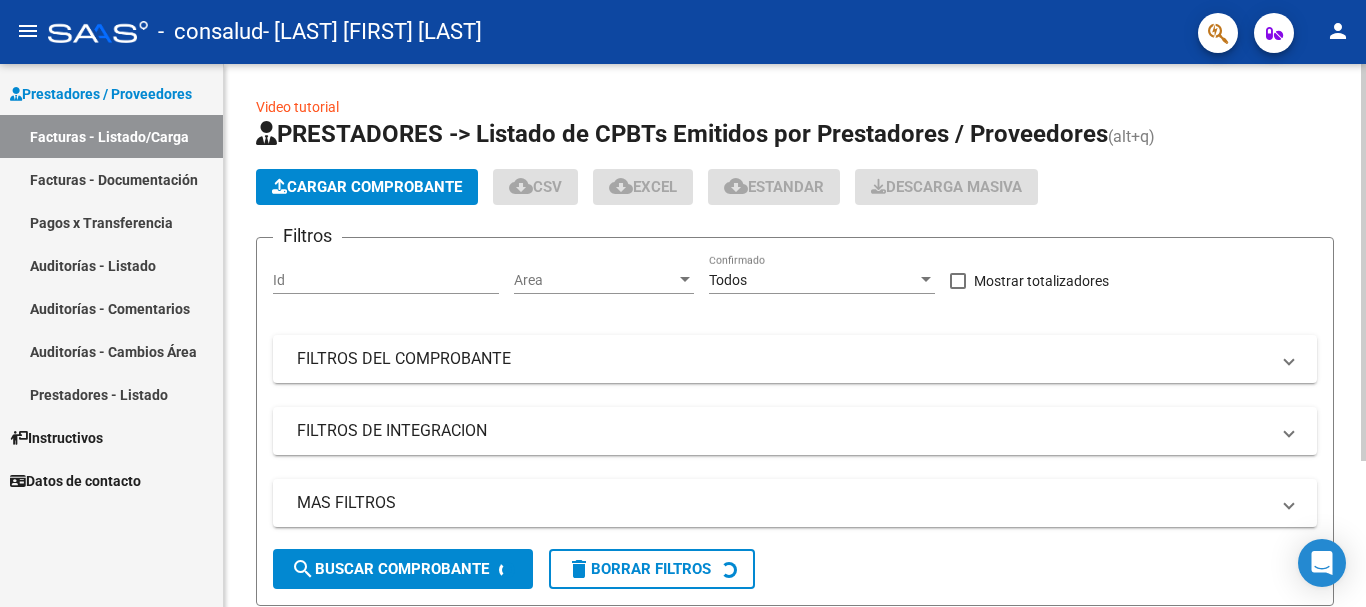 click on "Video tutorial   PRESTADORES -> Listado de CPBTs Emitidos por Prestadores / Proveedores (alt+q)   Cargar Comprobante
cloud_download  CSV  cloud_download  EXCEL  cloud_download  Estandar   Descarga Masiva
Filtros Id Area Area Todos Confirmado   Mostrar totalizadores   FILTROS DEL COMPROBANTE  Comprobante Tipo Comprobante Tipo Start date – End date Fec. Comprobante Desde / Hasta Días Emisión Desde(cant. días) Días Emisión Hasta(cant. días) CUIT / Razón Social Pto. Venta Nro. Comprobante Código SSS CAE Válido CAE Válido Todos Cargado Módulo Hosp. Todos Tiene facturacion Apócrifa Hospital Refes  FILTROS DE INTEGRACION  Período De Prestación Campos del Archivo de Rendición Devuelto x SSS (dr_envio) Todos Rendido x SSS (dr_envio) Tipo de Registro Tipo de Registro Campos del Legajo Asociado (preaprobación) Afiliado Legajo (cuil/nombre) Todos Solo facturas preaprobadas  MAS FILTROS  Todos Con Doc. Respaldatoria Todos Con Trazabilidad Todos Asociado a Expediente Sur Auditoría Auditoría – –" 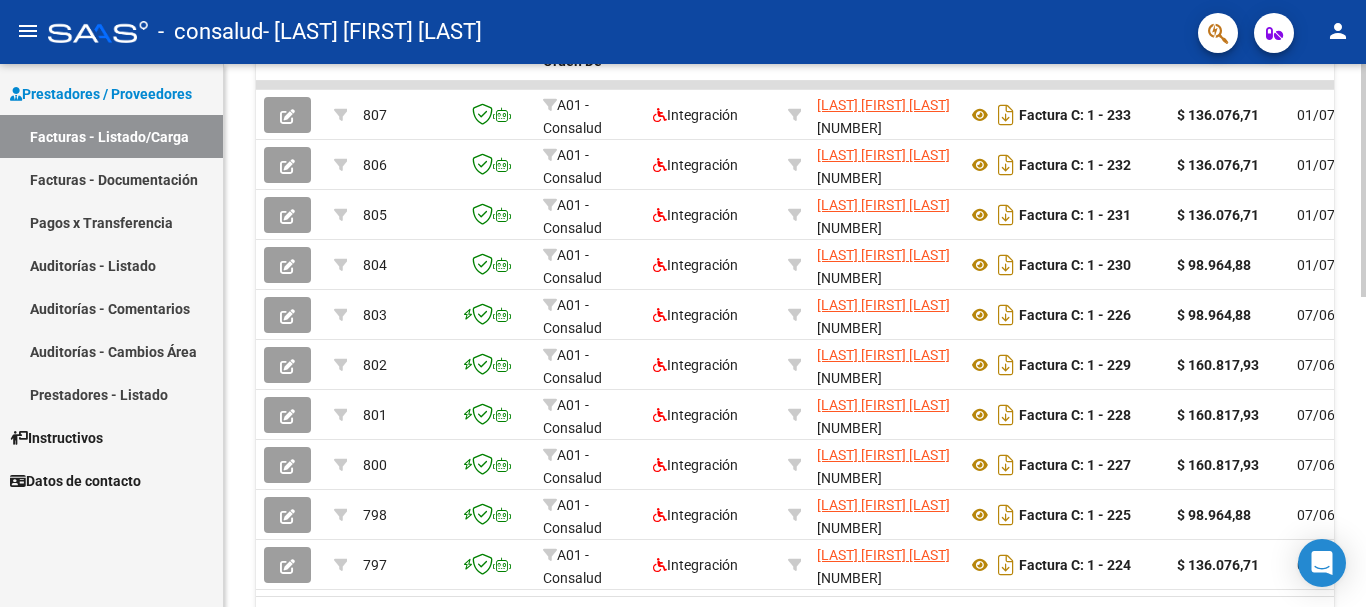 scroll, scrollTop: 725, scrollLeft: 0, axis: vertical 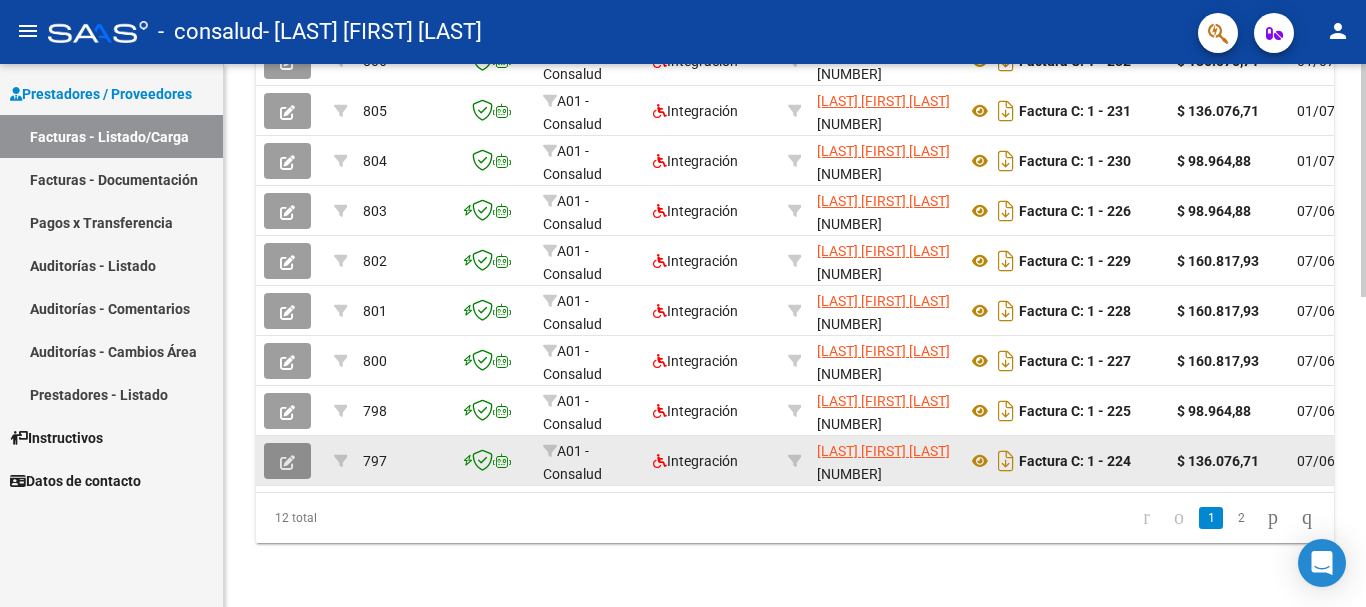 click 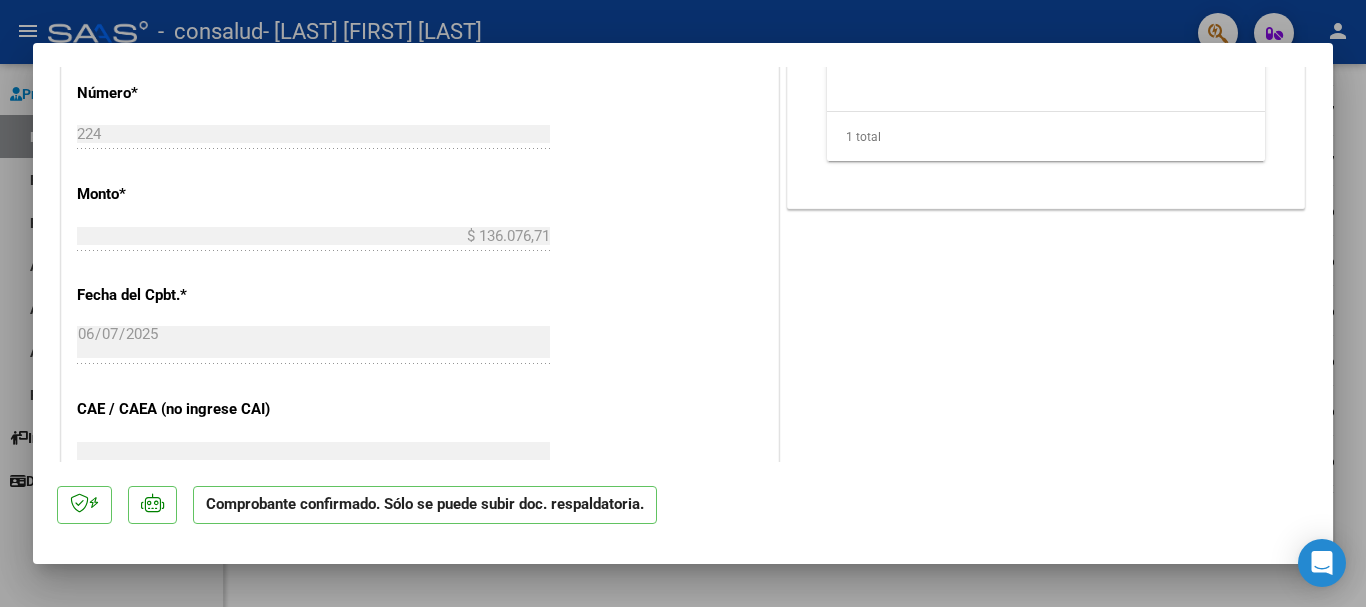 scroll, scrollTop: 1198, scrollLeft: 0, axis: vertical 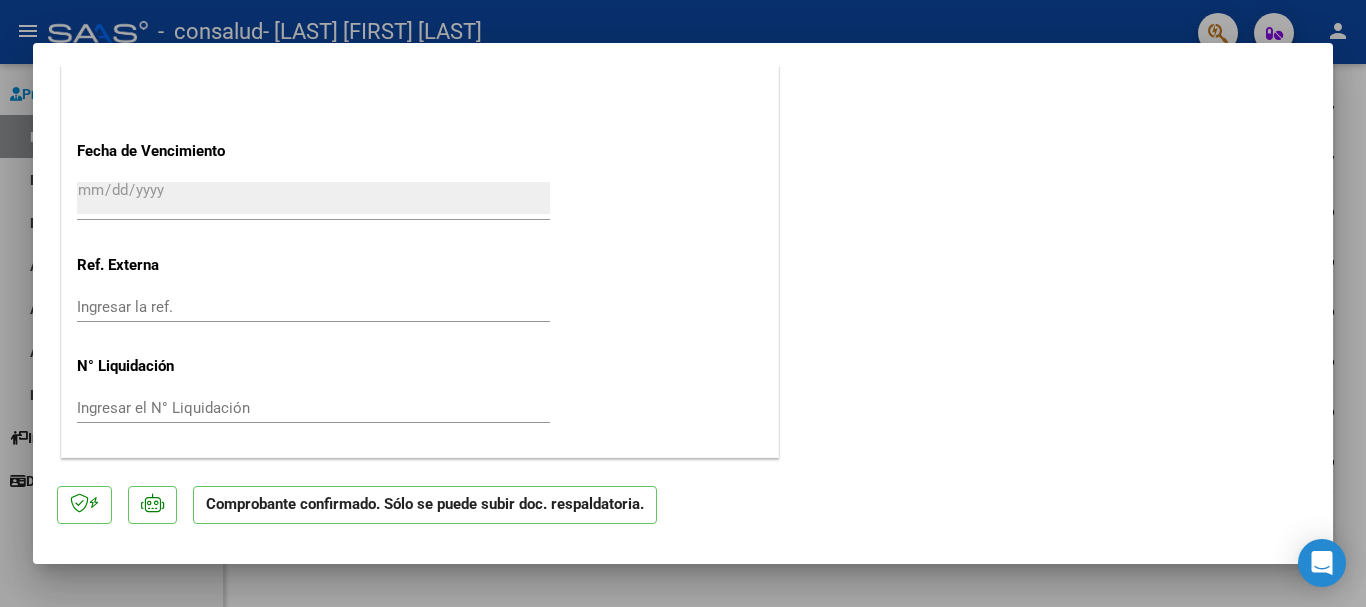 click at bounding box center (683, 303) 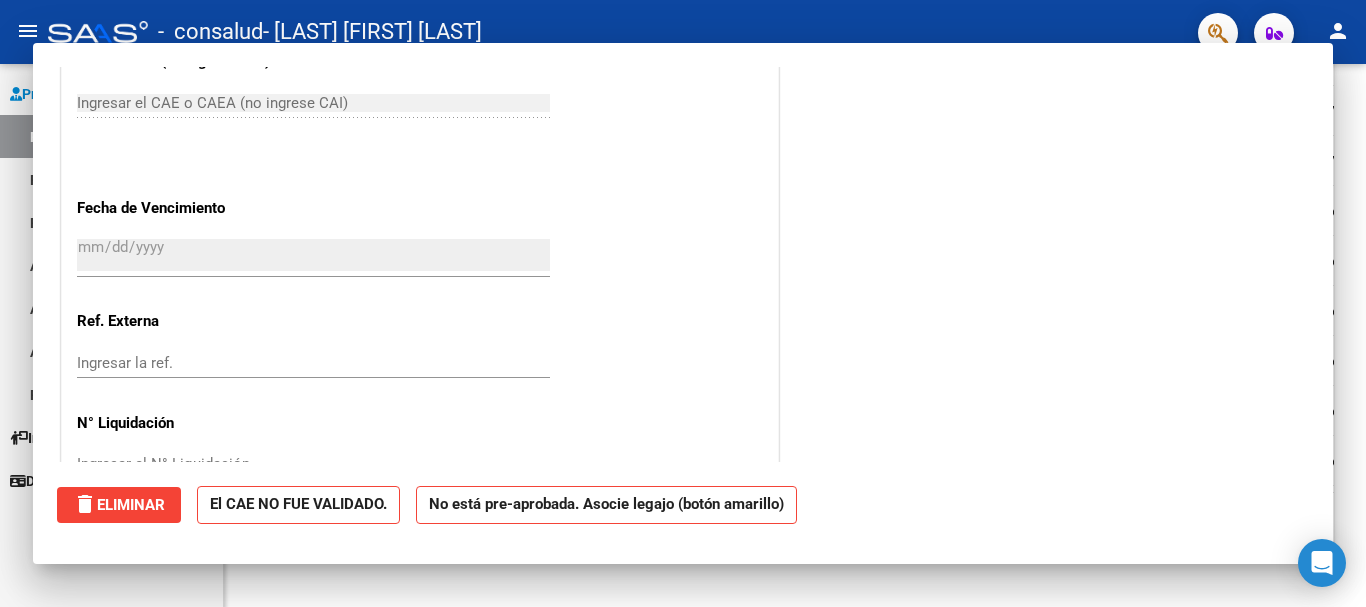 scroll, scrollTop: 0, scrollLeft: 0, axis: both 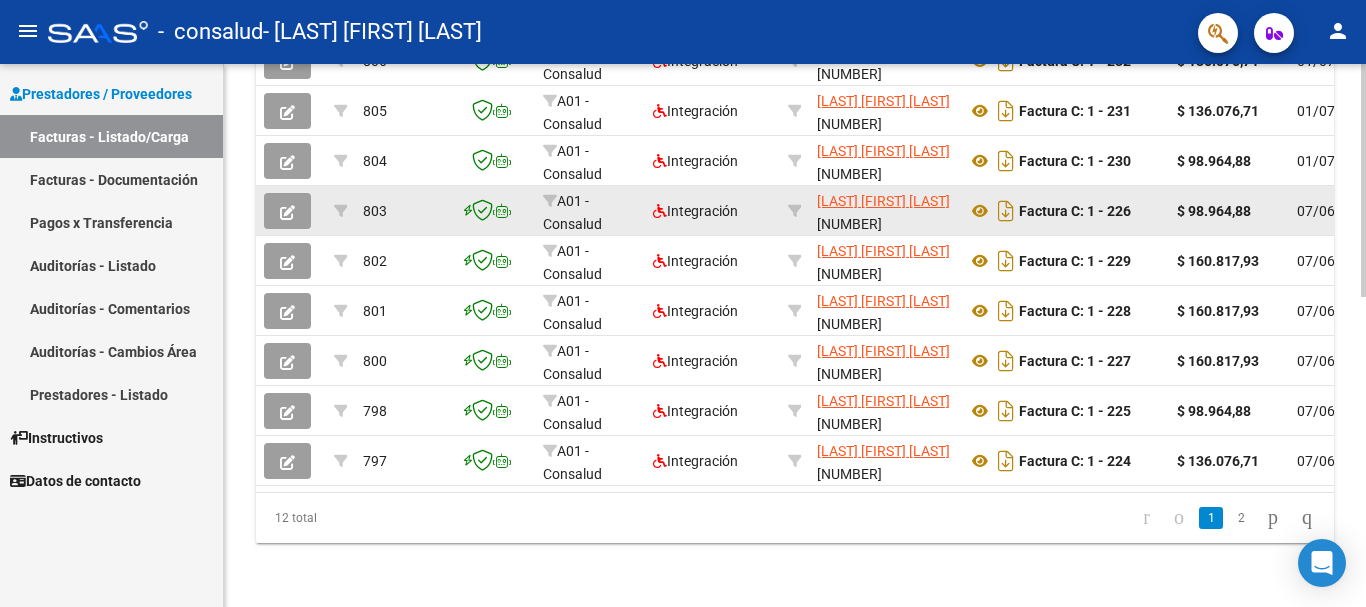 click 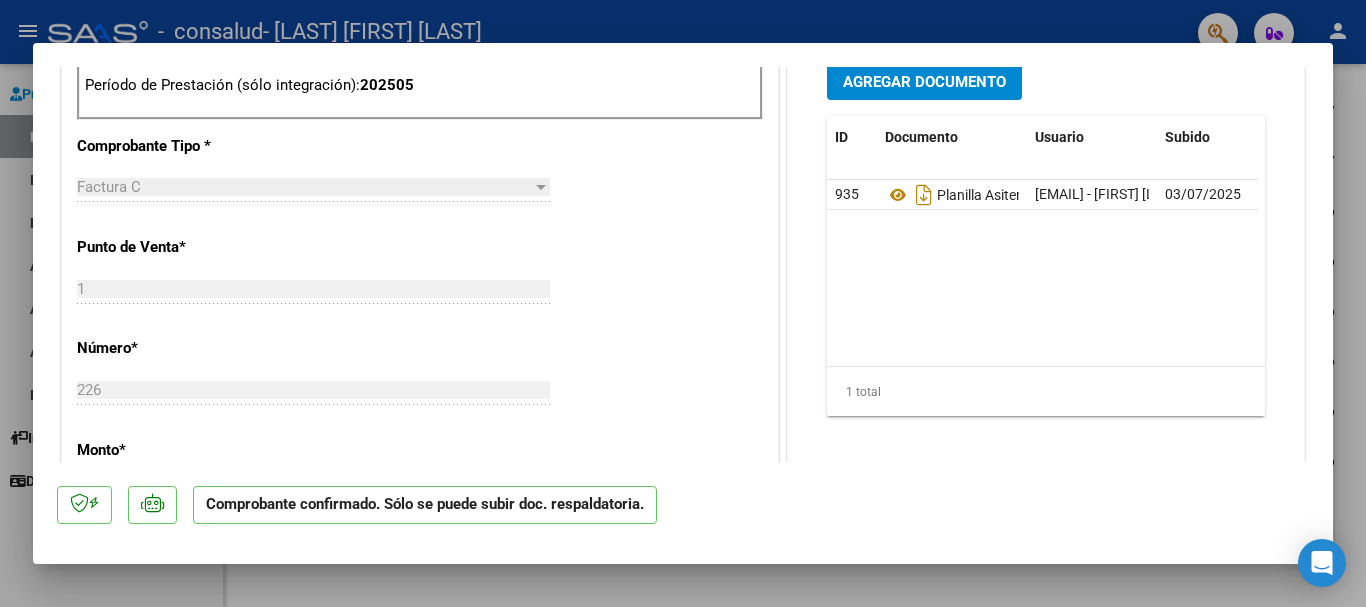 scroll, scrollTop: 816, scrollLeft: 0, axis: vertical 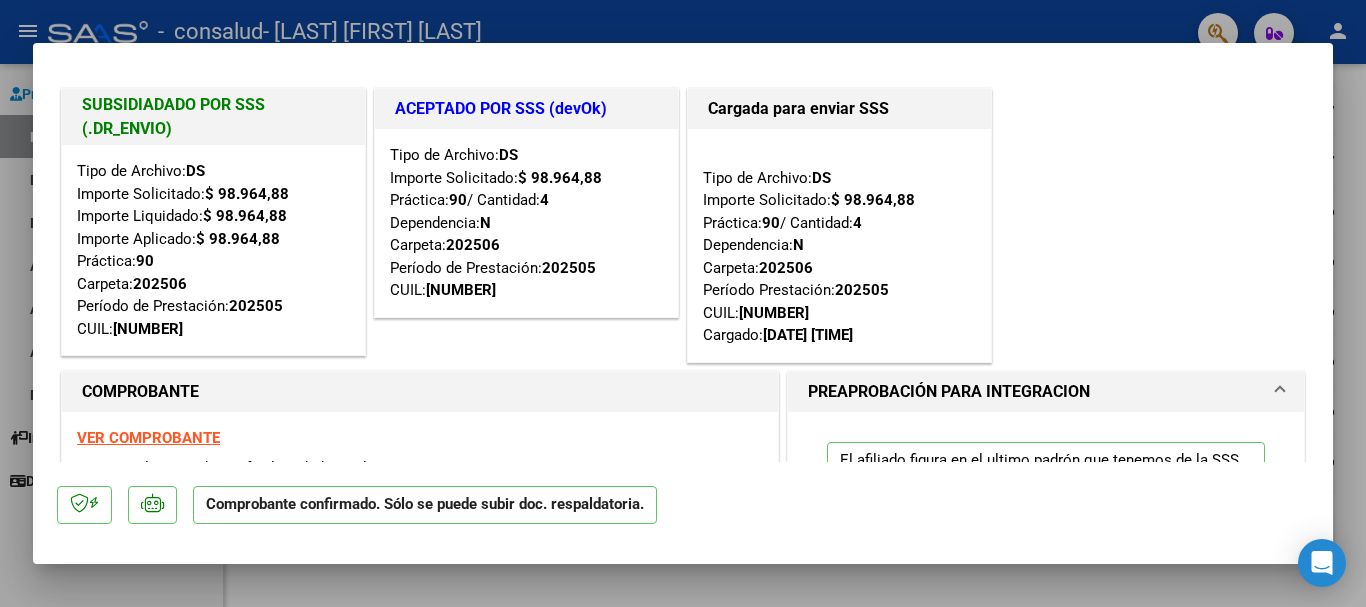 click at bounding box center [683, 303] 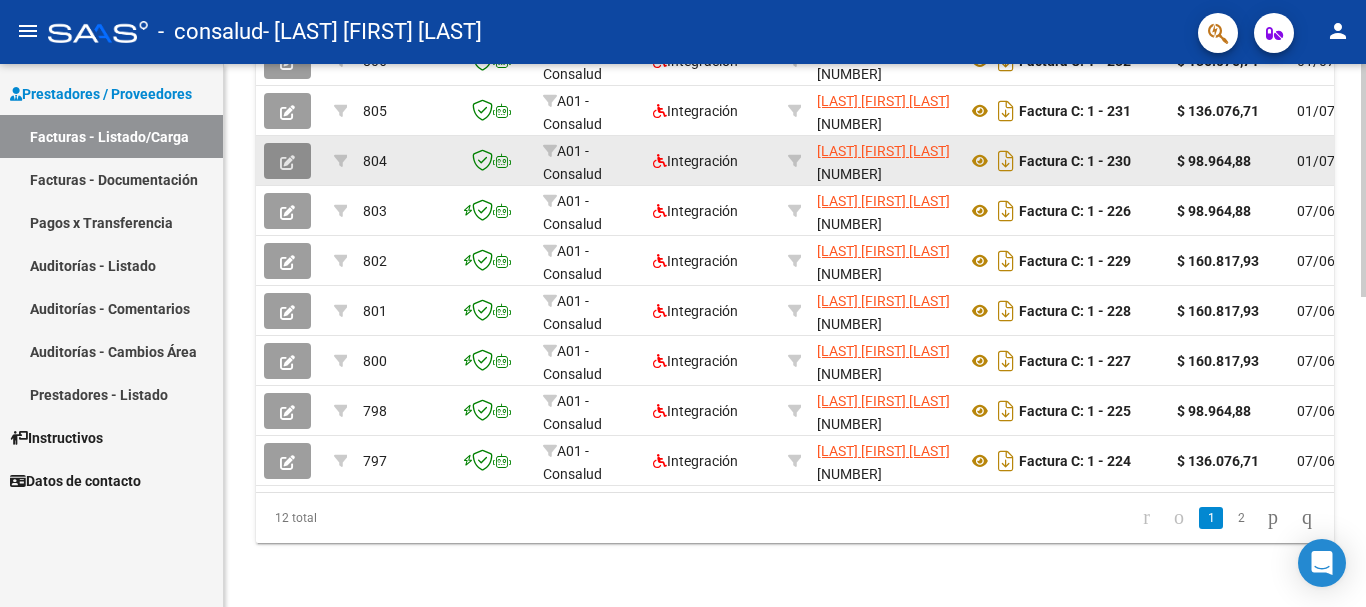 click 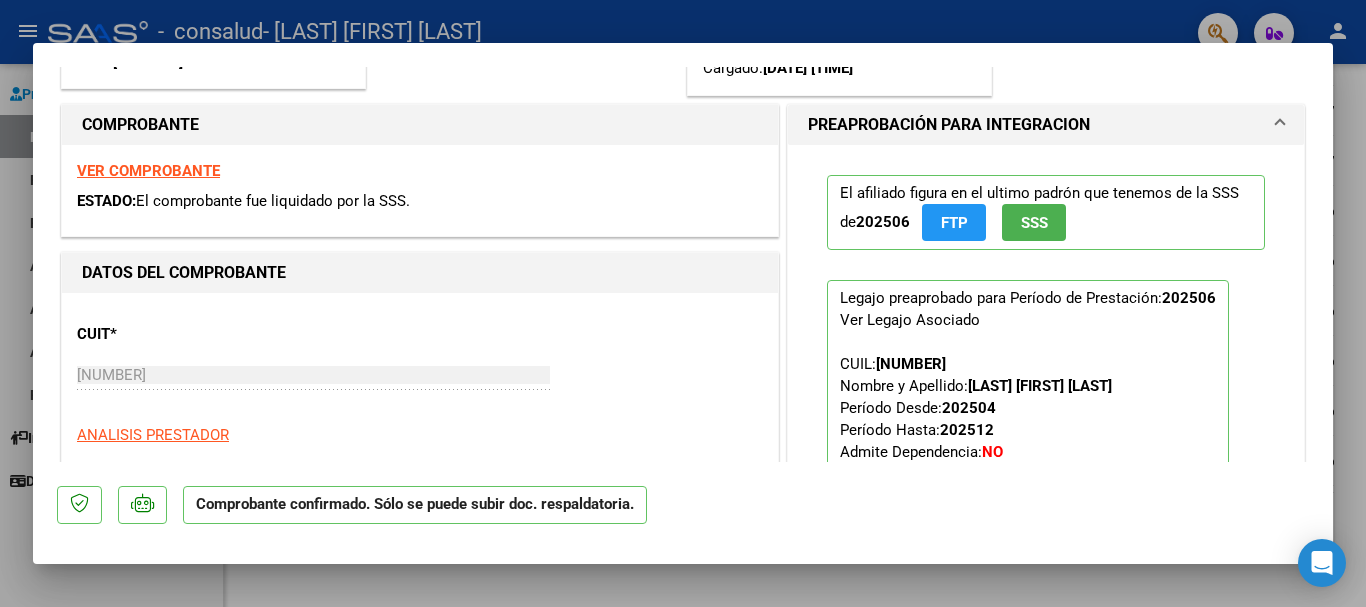 scroll, scrollTop: 261, scrollLeft: 0, axis: vertical 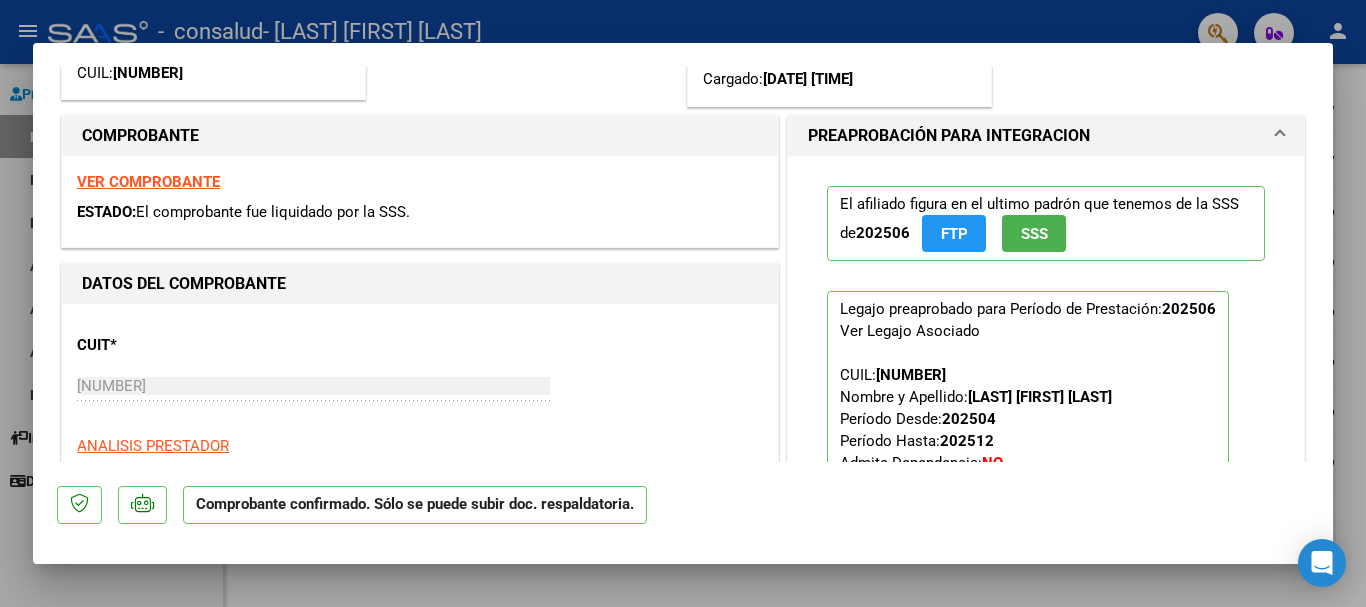 click at bounding box center [683, 303] 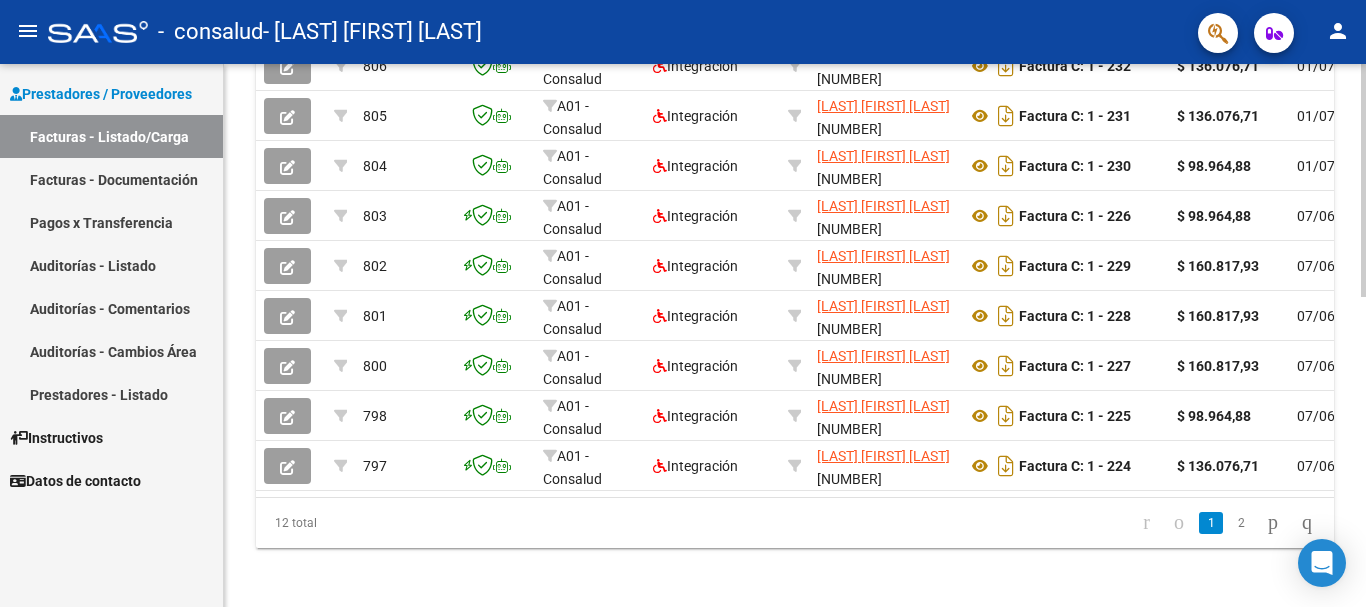 scroll, scrollTop: 706, scrollLeft: 0, axis: vertical 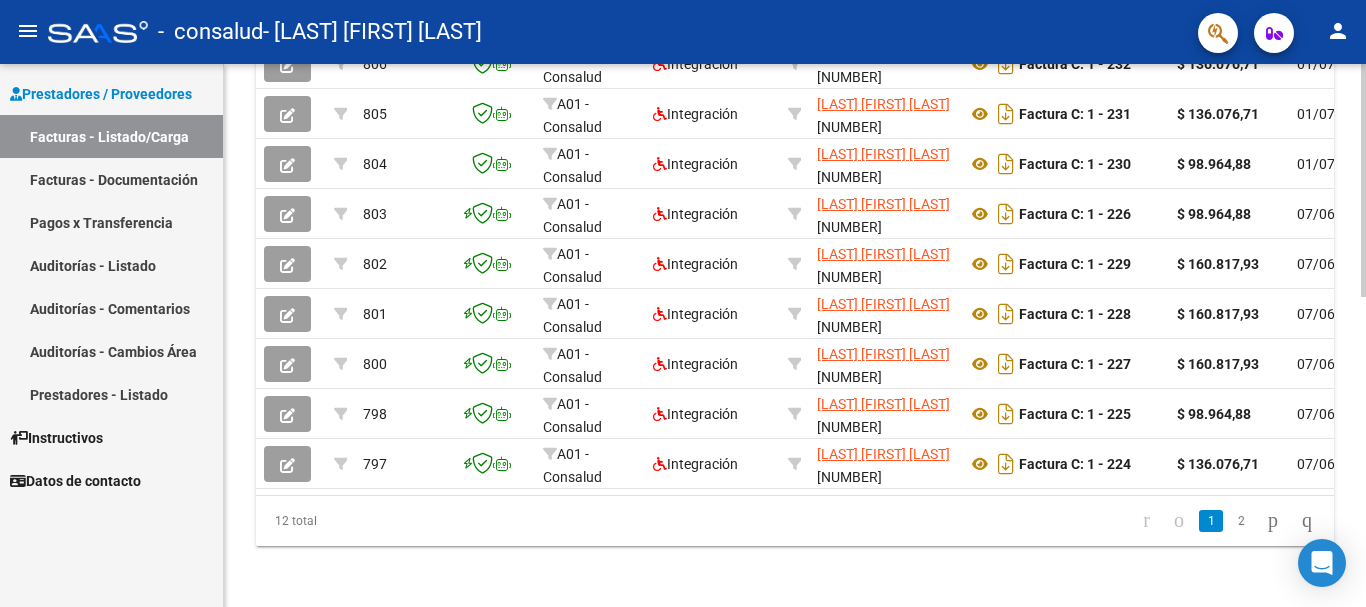 click on "Video tutorial   PRESTADORES -> Listado de CPBTs Emitidos por Prestadores / Proveedores (alt+q)   Cargar Comprobante
cloud_download  CSV  cloud_download  EXCEL  cloud_download  Estandar   Descarga Masiva
Filtros Id Area Area Todos Confirmado   Mostrar totalizadores   FILTROS DEL COMPROBANTE  Comprobante Tipo Comprobante Tipo Start date – End date Fec. Comprobante Desde / Hasta Días Emisión Desde(cant. días) Días Emisión Hasta(cant. días) CUIT / Razón Social Pto. Venta Nro. Comprobante Código SSS CAE Válido CAE Válido Todos Cargado Módulo Hosp. Todos Tiene facturacion Apócrifa Hospital Refes  FILTROS DE INTEGRACION  Período De Prestación Campos del Archivo de Rendición Devuelto x SSS (dr_envio) Todos Rendido x SSS (dr_envio) Tipo de Registro Tipo de Registro Período Presentación Período Presentación Campos del Legajo Asociado (preaprobación) Afiliado Legajo (cuil/nombre) Todos Solo facturas preaprobadas  MAS FILTROS  Todos Con Doc. Respaldatoria Todos Con Trazabilidad Todos – –" 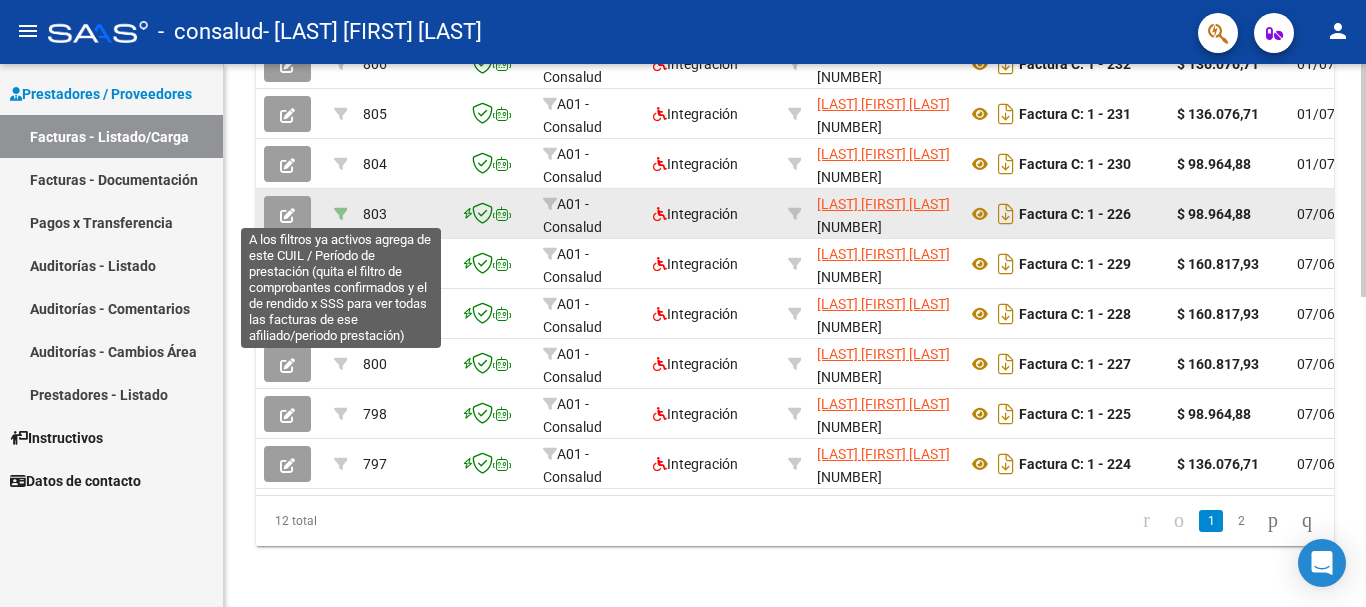 click 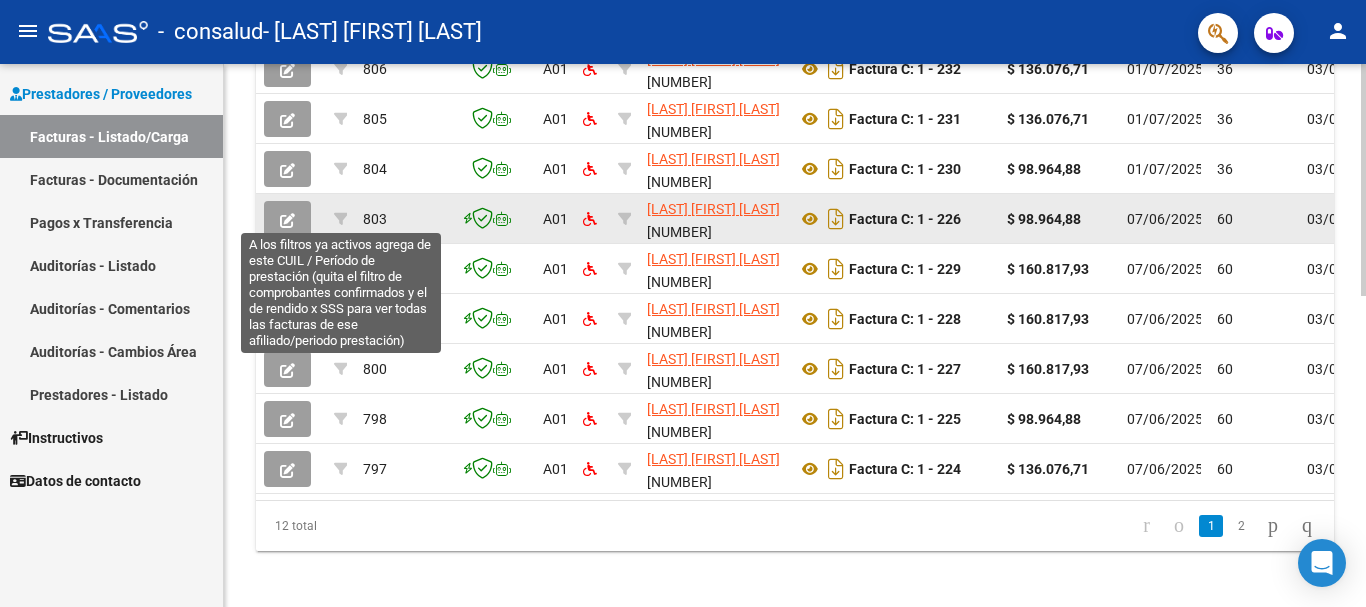 click 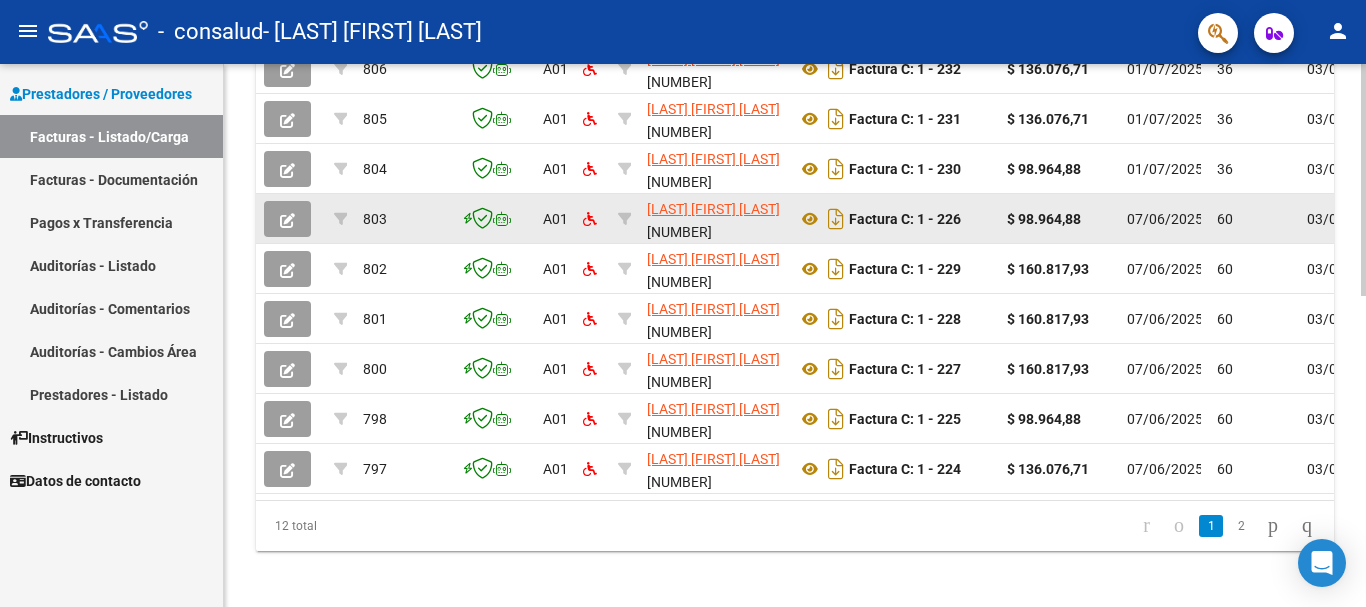 click 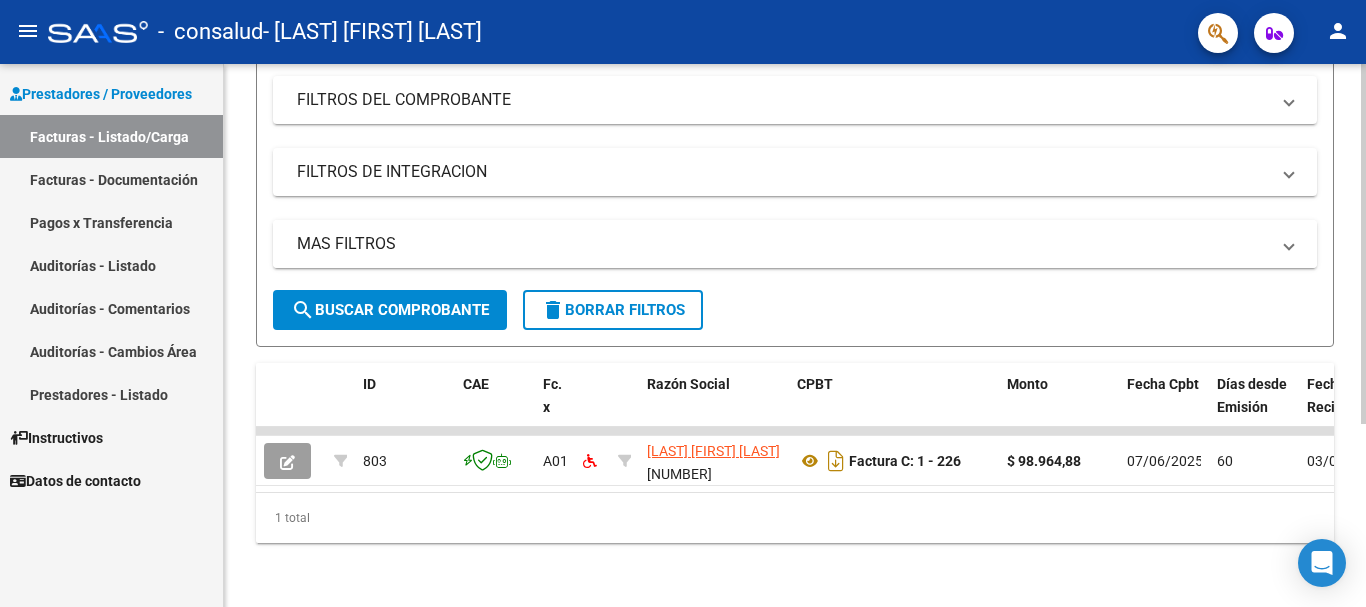 scroll, scrollTop: 275, scrollLeft: 0, axis: vertical 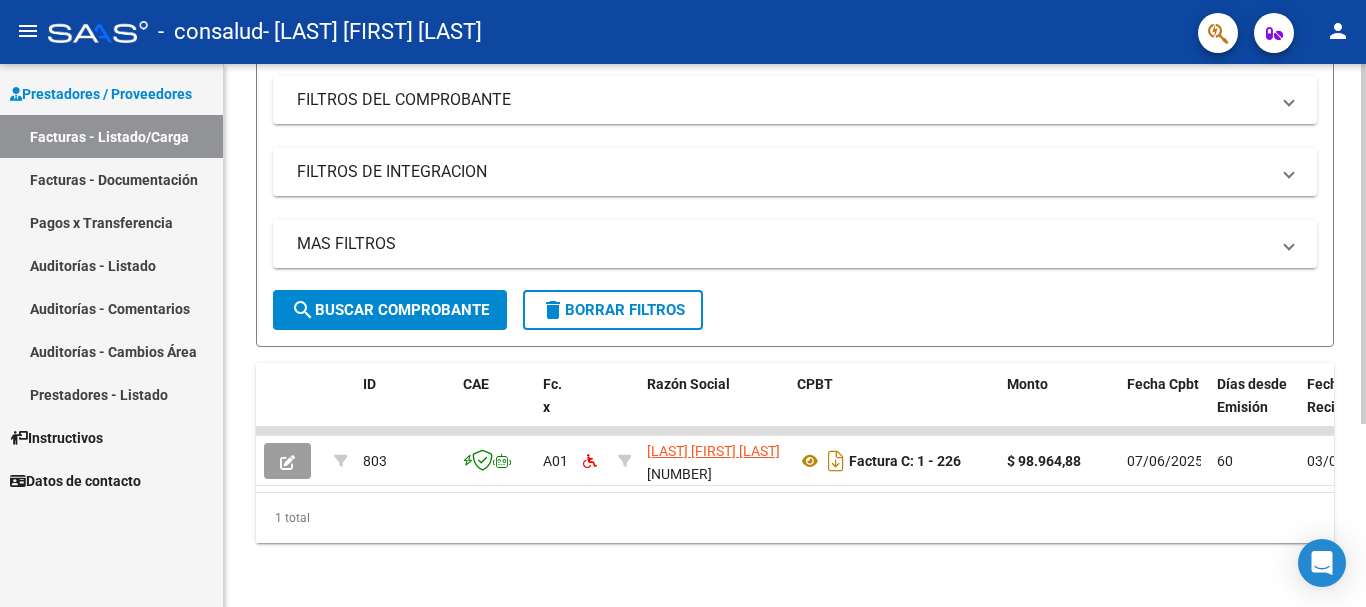 click 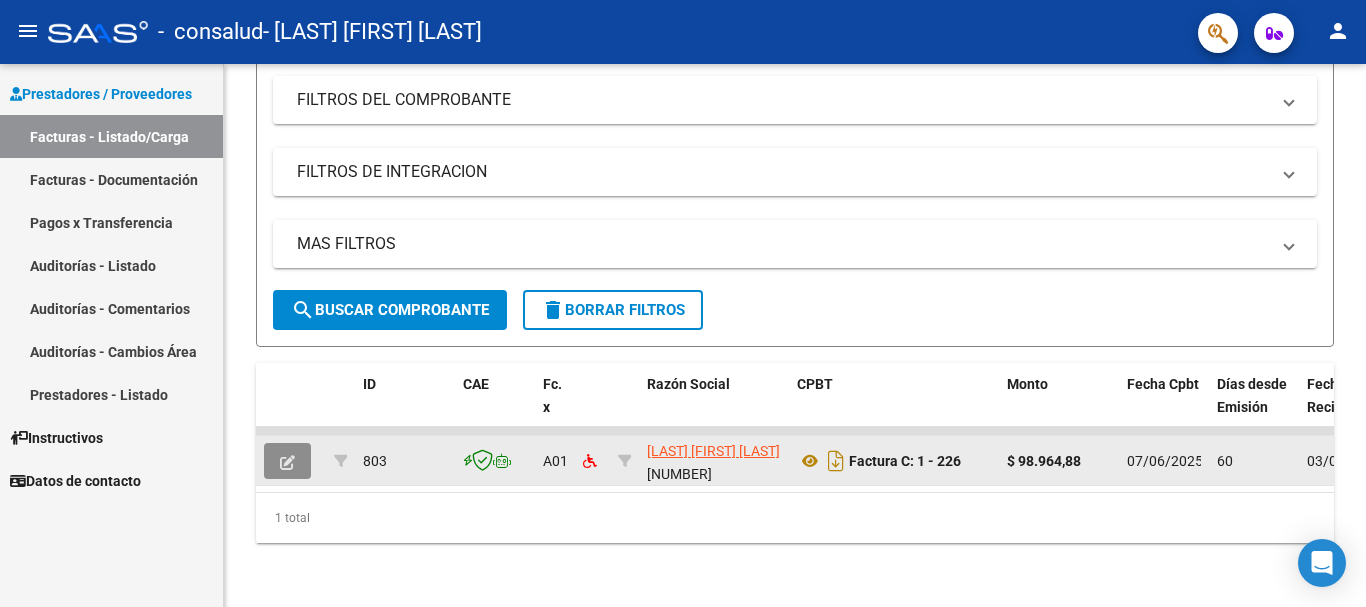 click 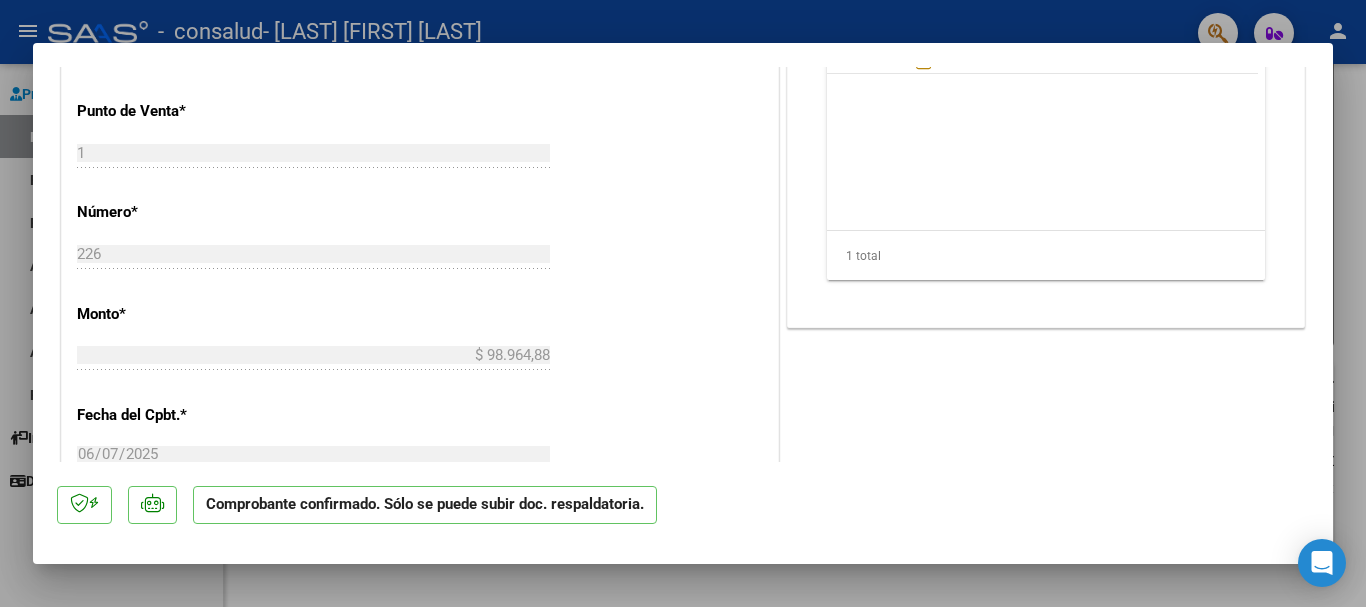 scroll, scrollTop: 936, scrollLeft: 0, axis: vertical 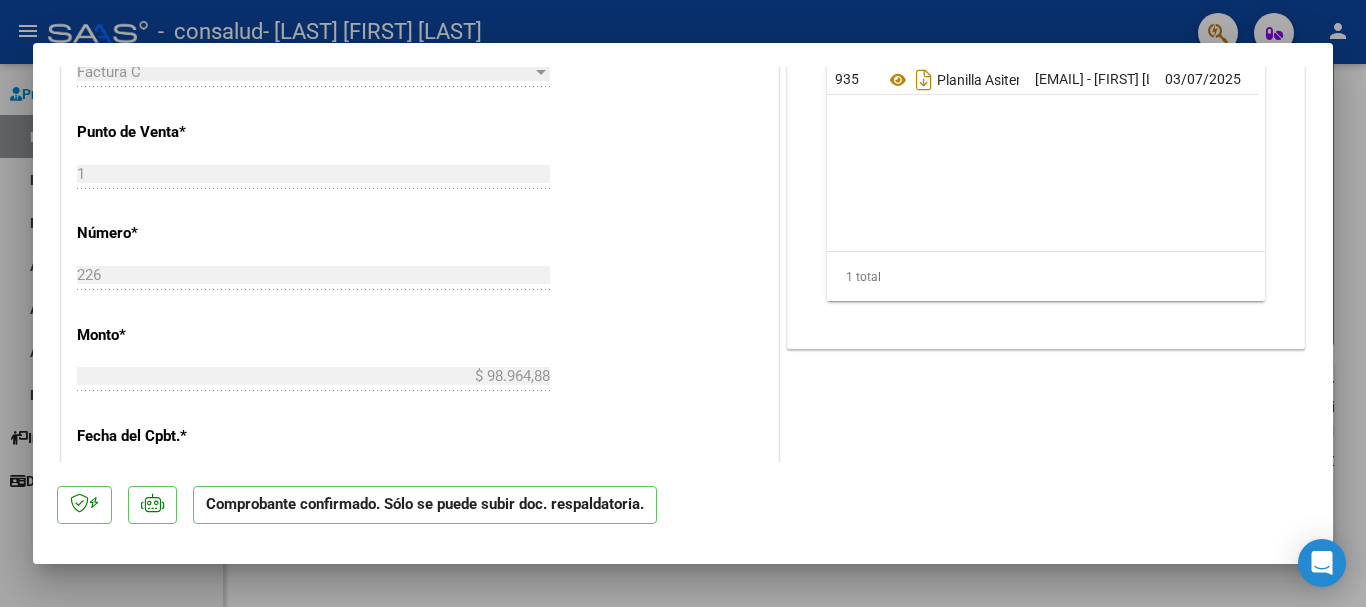 click at bounding box center [683, 303] 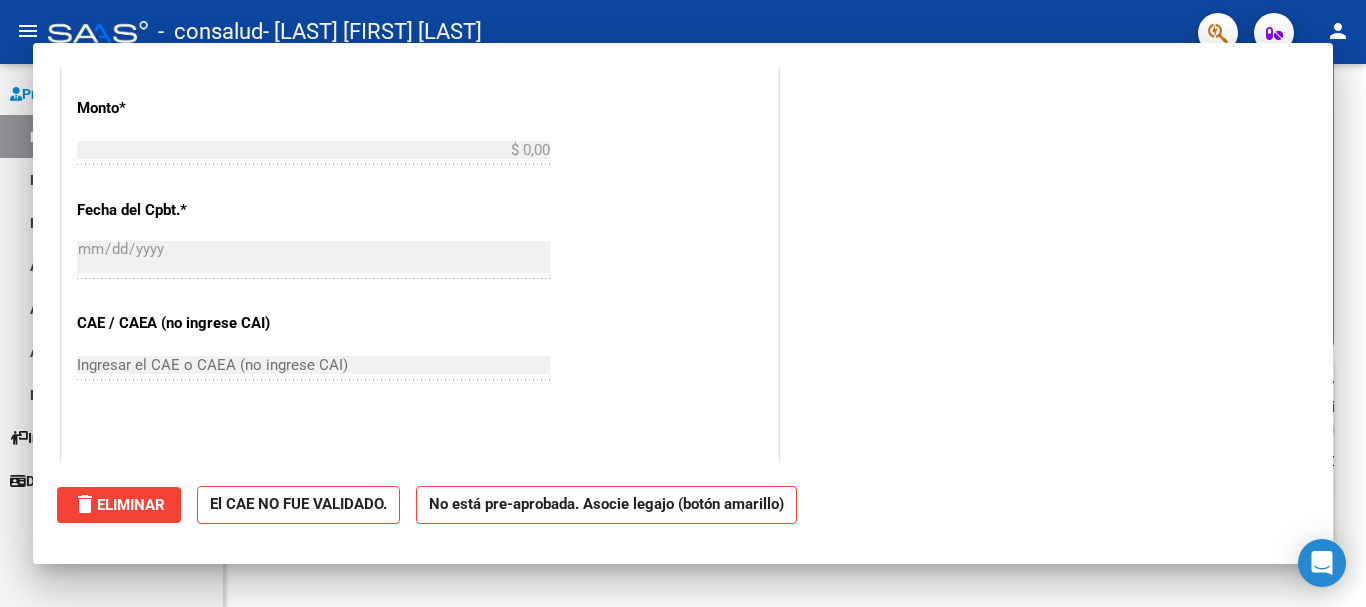 scroll, scrollTop: 0, scrollLeft: 0, axis: both 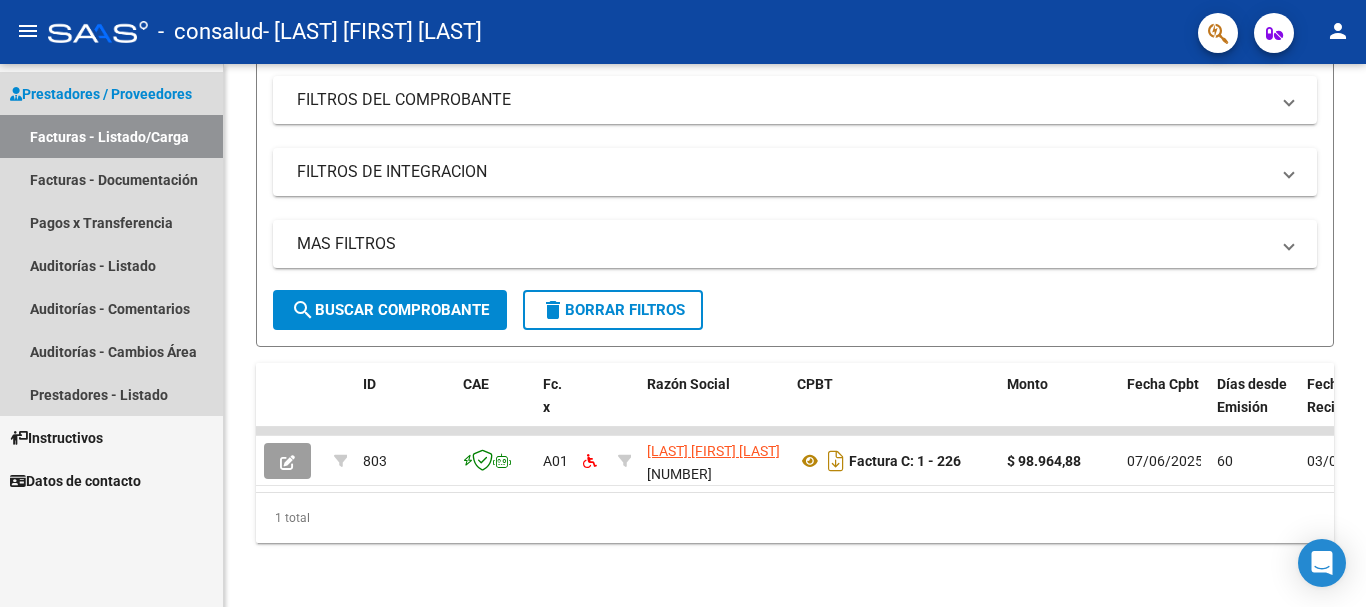 click on "Facturas - Listado/Carga" at bounding box center [111, 136] 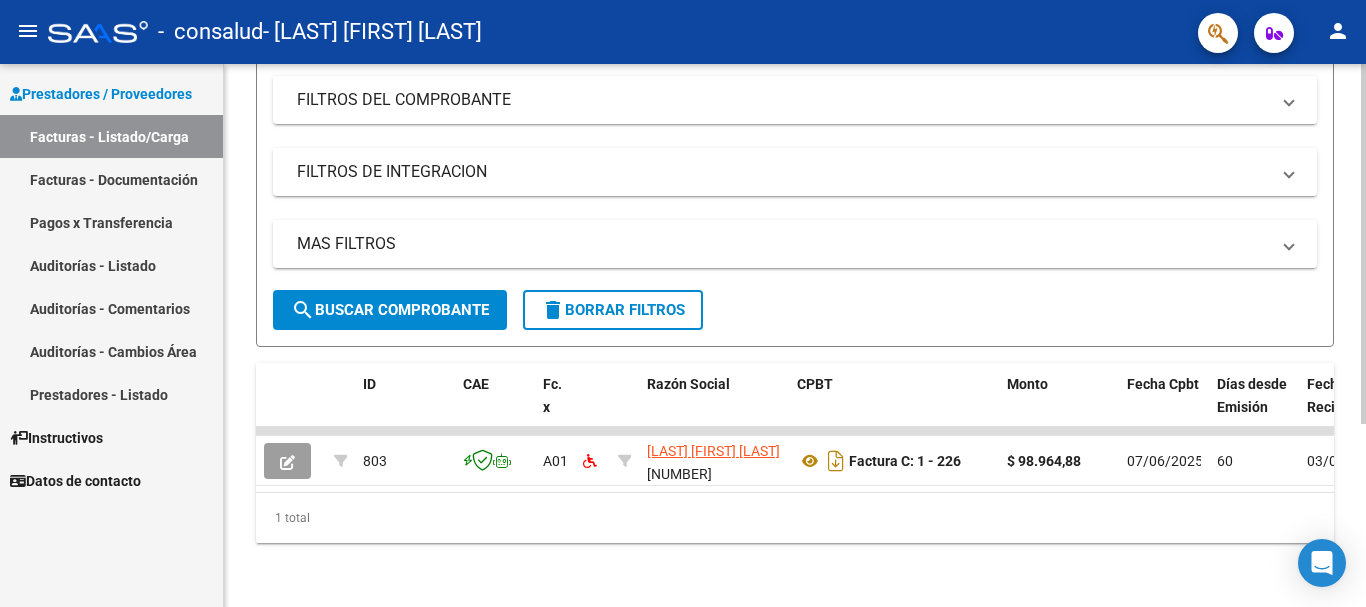 click on "Video tutorial PRESTADORES -> Listado de CPBTs Emitidos por Prestadores / Proveedores (alt+q) Cargar Comprobante cloud_download CSV cloud_download EXCEL cloud_download Estandar Descarga Masiva Filtros Id Integración Area Todos Confirmado Mostrar totalizadores FILTROS DEL COMPROBANTE Comprobante Tipo Comprobante Tipo Start date – End date Fec. Comprobante Desde / Hasta Días Emisión Desde(cant. días) Días Emisión Hasta(cant. días) CUIT / Razón Social Pto. Venta Nro. Comprobante Código SSS CAE Válido CAE Válido Todos Cargado Módulo Hosp. Todos Tiene facturacion Apócrifa Hospital Refes FILTROS DE INTEGRACION [NUMBER] Período De Prestación Campos del Archivo de Rendición Devuelto x SSS (dr_envio) Todos Rendido x SSS (dr_envio) Tipo de Registro Tipo de Registro Período Presentación Período Presentación Campos del Legajo Asociado (preaprobación) [NUMBER] Afiliado Legajo (cuil/nombre) Si Solo facturas preaprobadas MAS FILTROS Todos Con Doc. Respaldatoria Todos Todos Op" 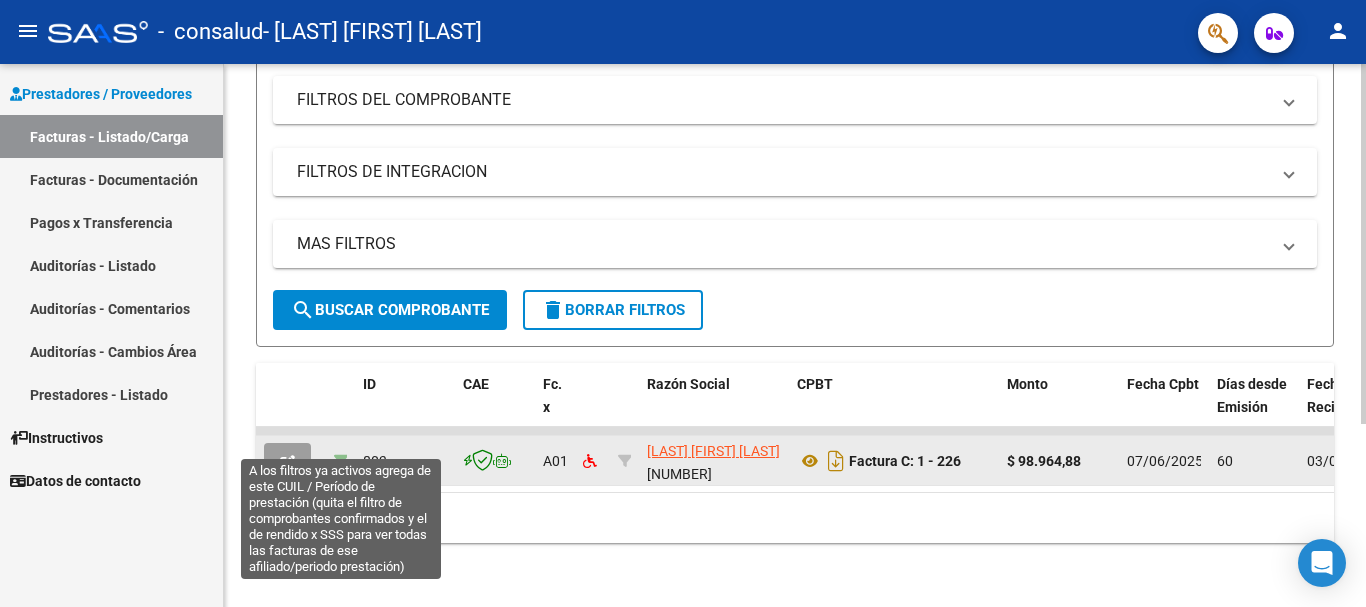 click 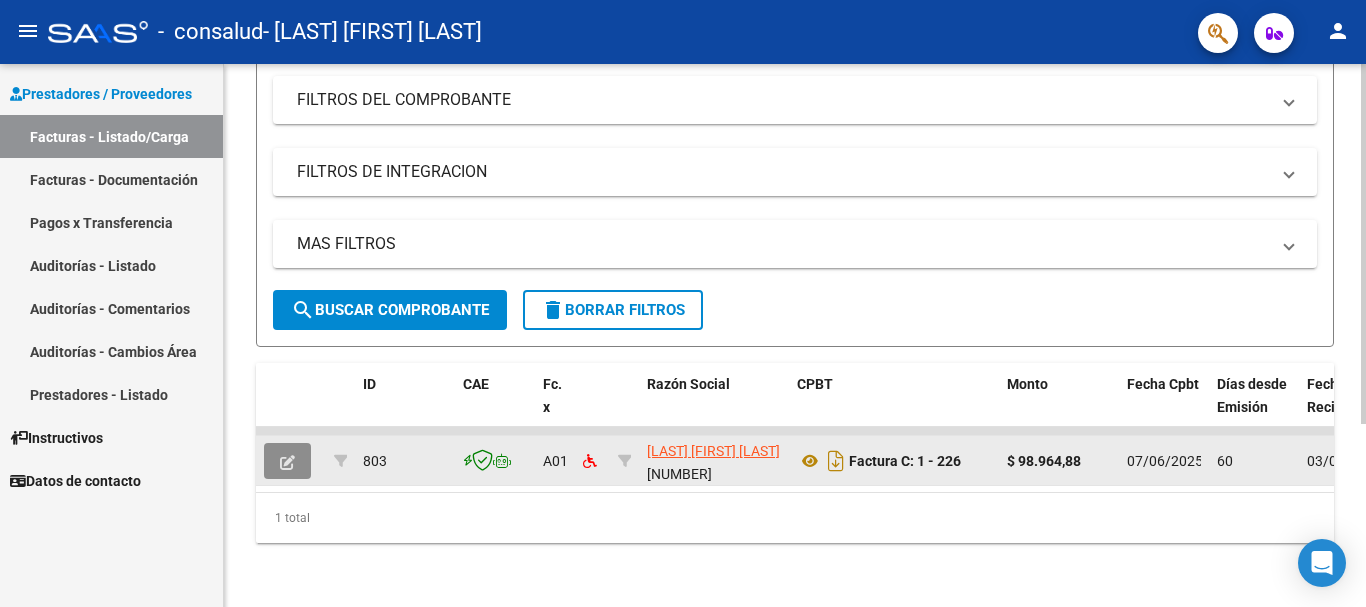 click 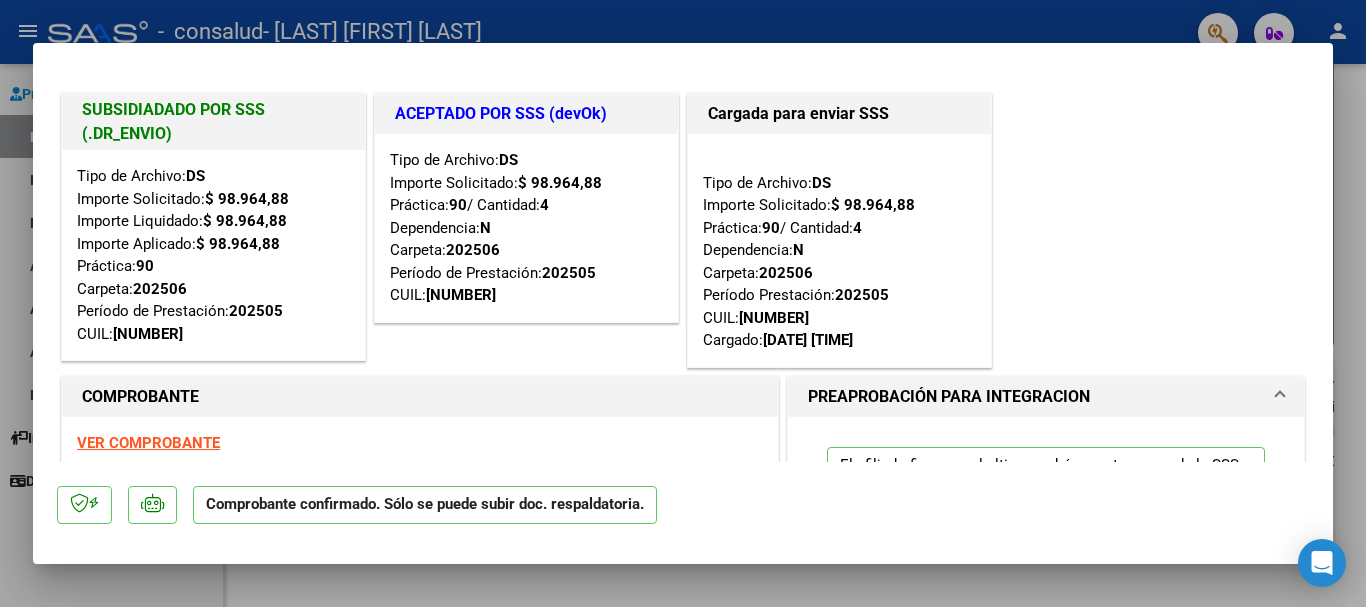 click at bounding box center (683, 303) 